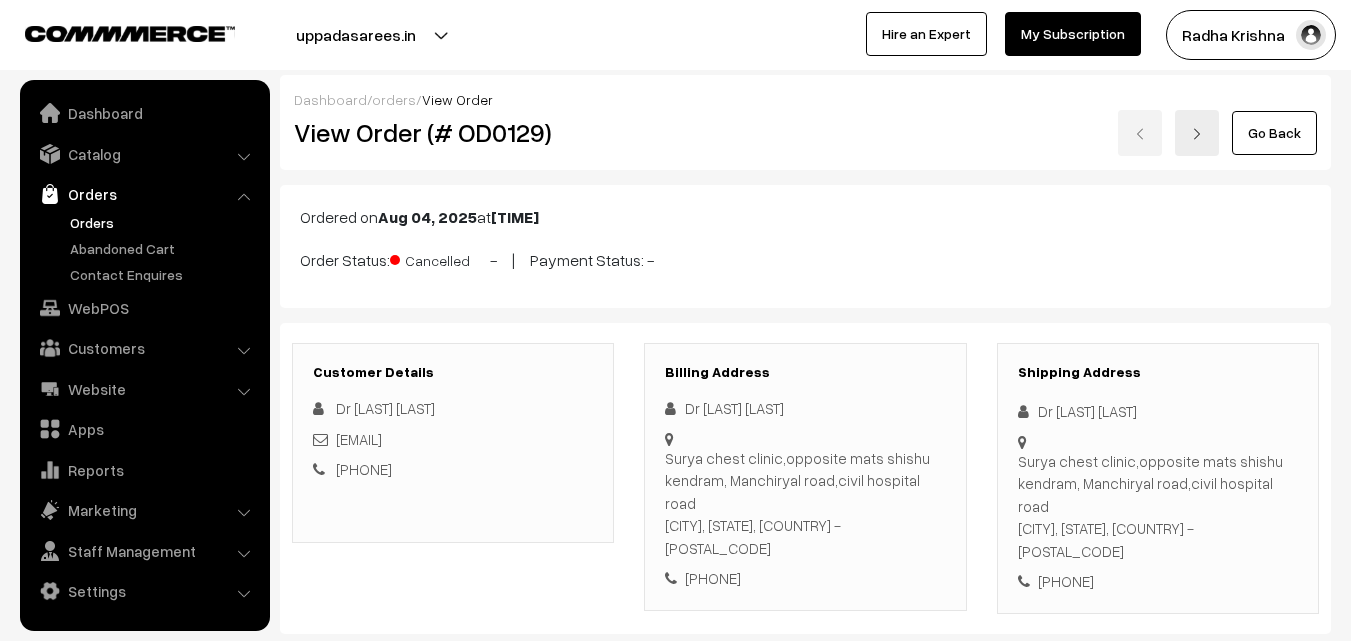 scroll, scrollTop: 0, scrollLeft: 0, axis: both 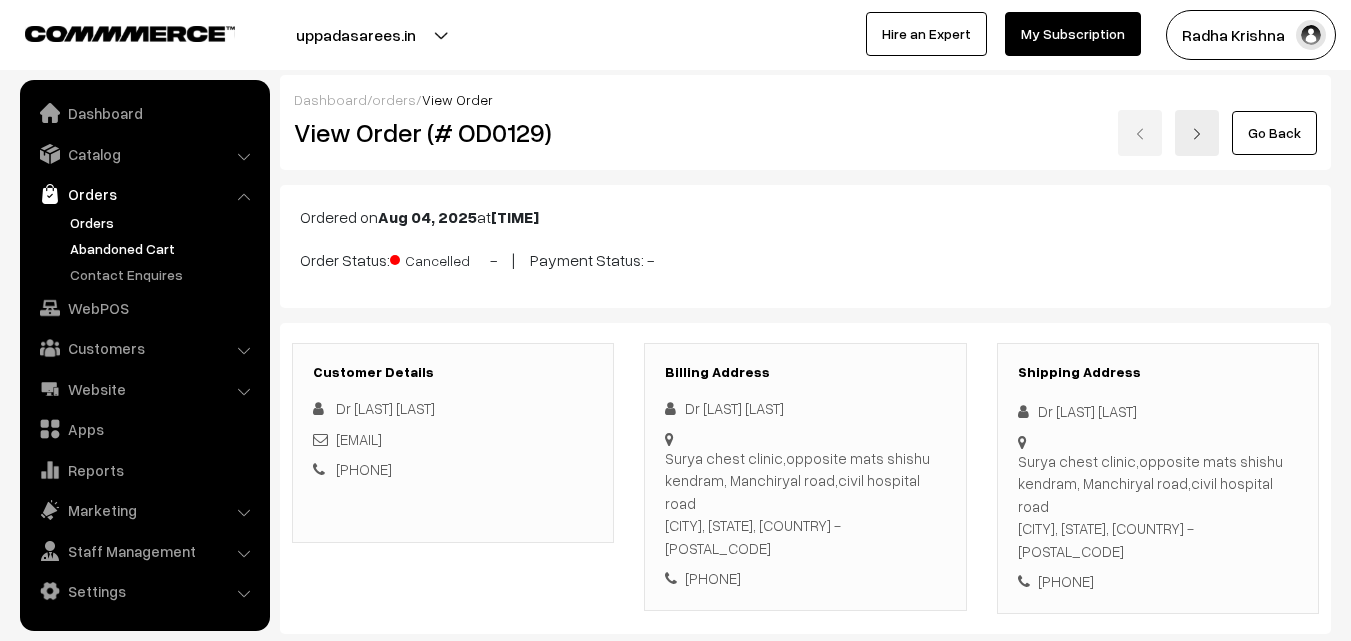 click on "Abandoned Cart" at bounding box center (164, 248) 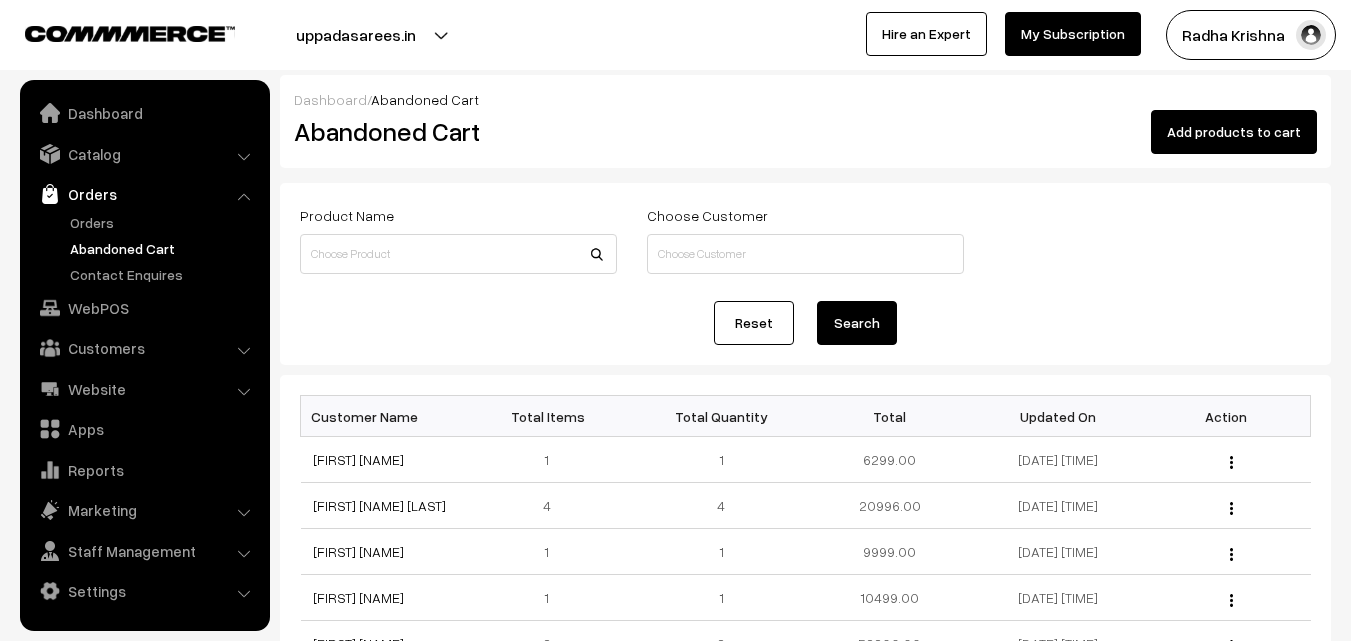 scroll, scrollTop: 0, scrollLeft: 0, axis: both 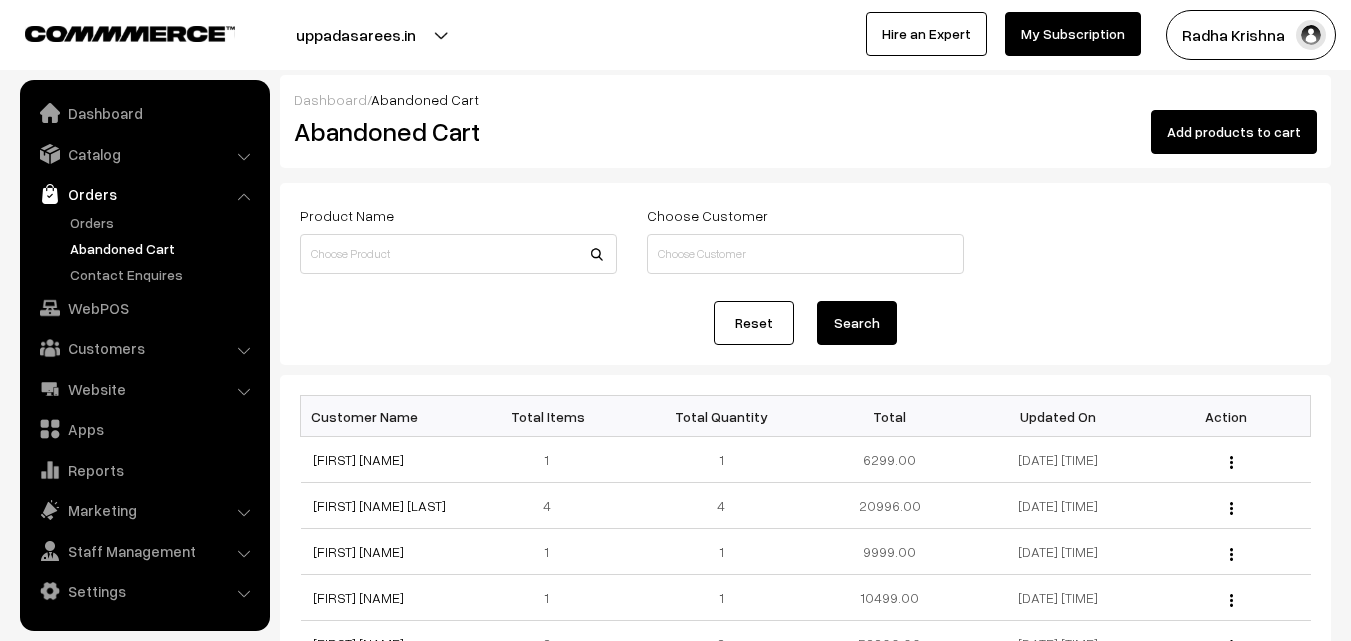 click on "Radha Krishna" at bounding box center [1251, 35] 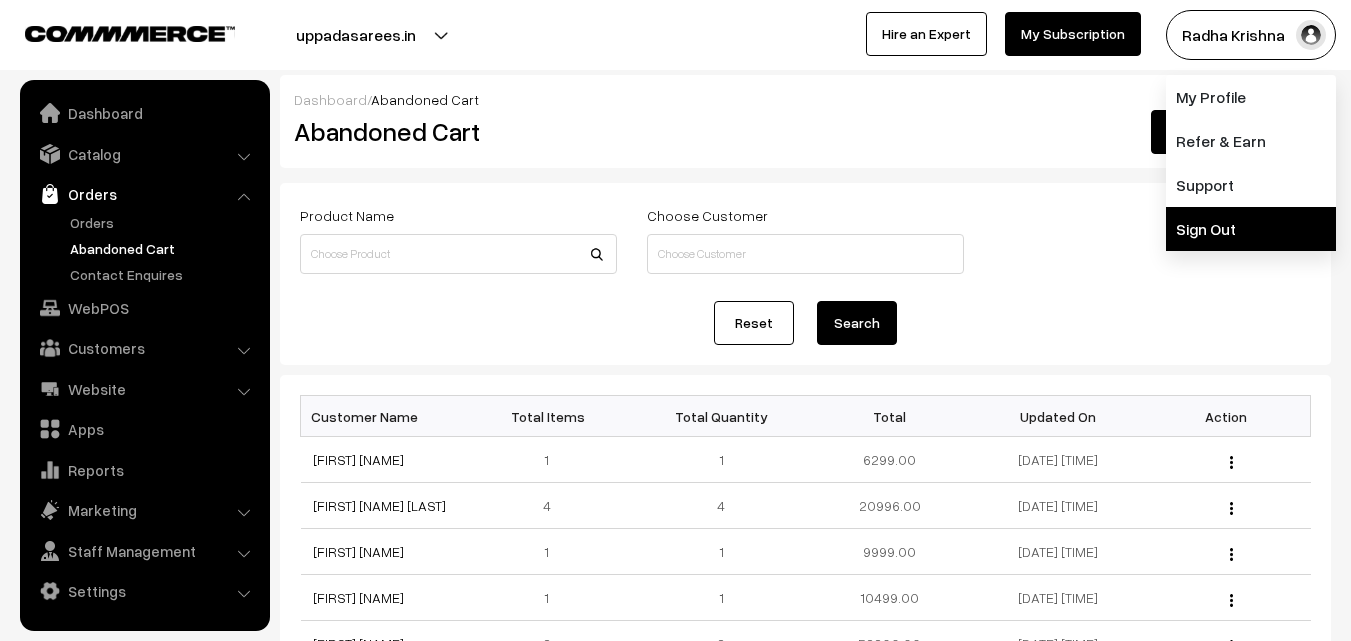 click on "Sign Out" at bounding box center (1251, 229) 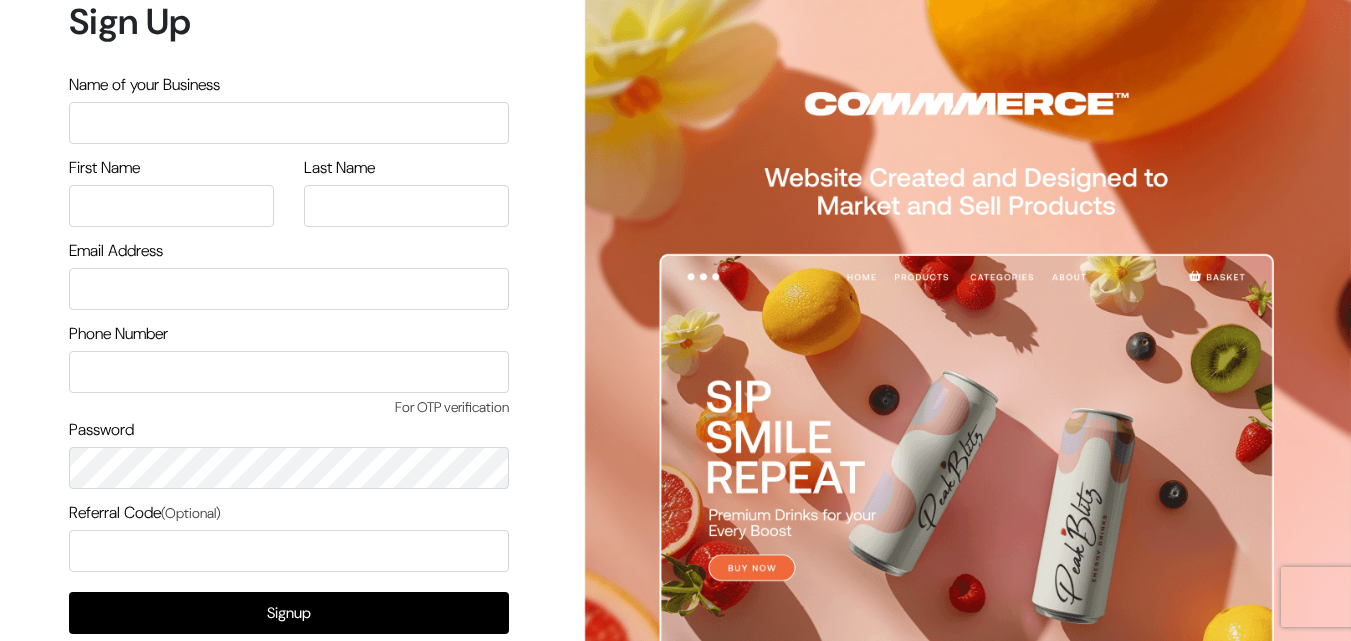 scroll, scrollTop: 0, scrollLeft: 0, axis: both 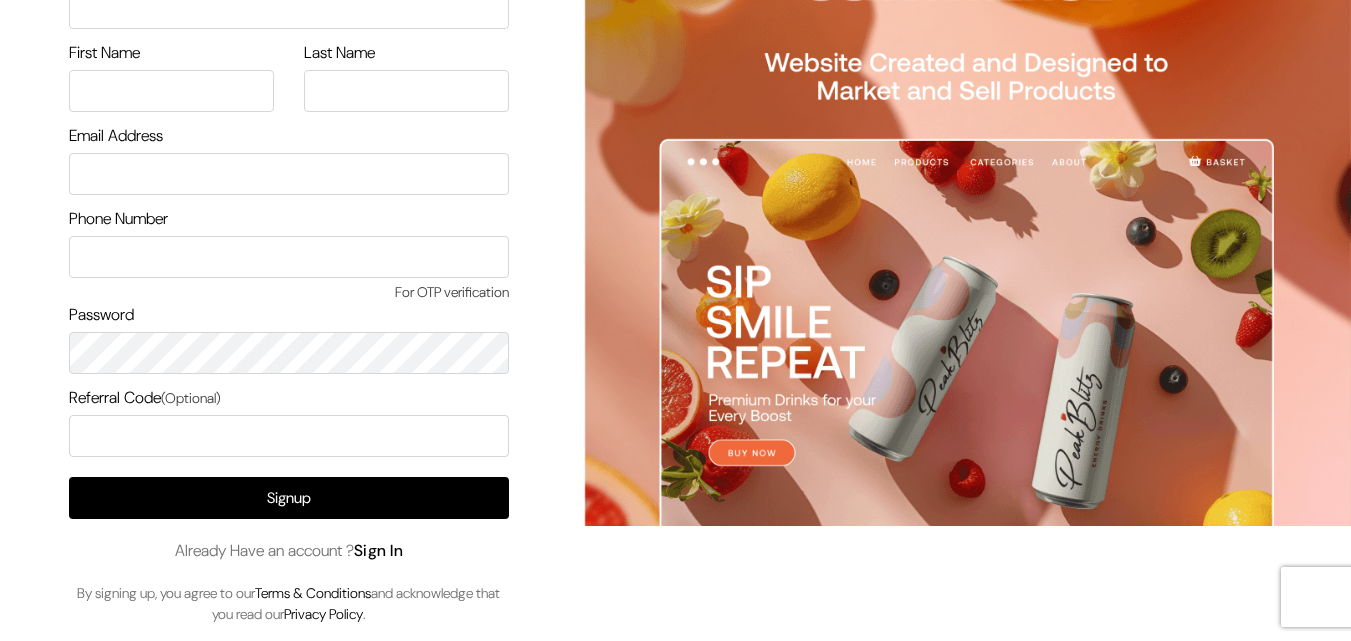 click on "Sign In" at bounding box center (379, 550) 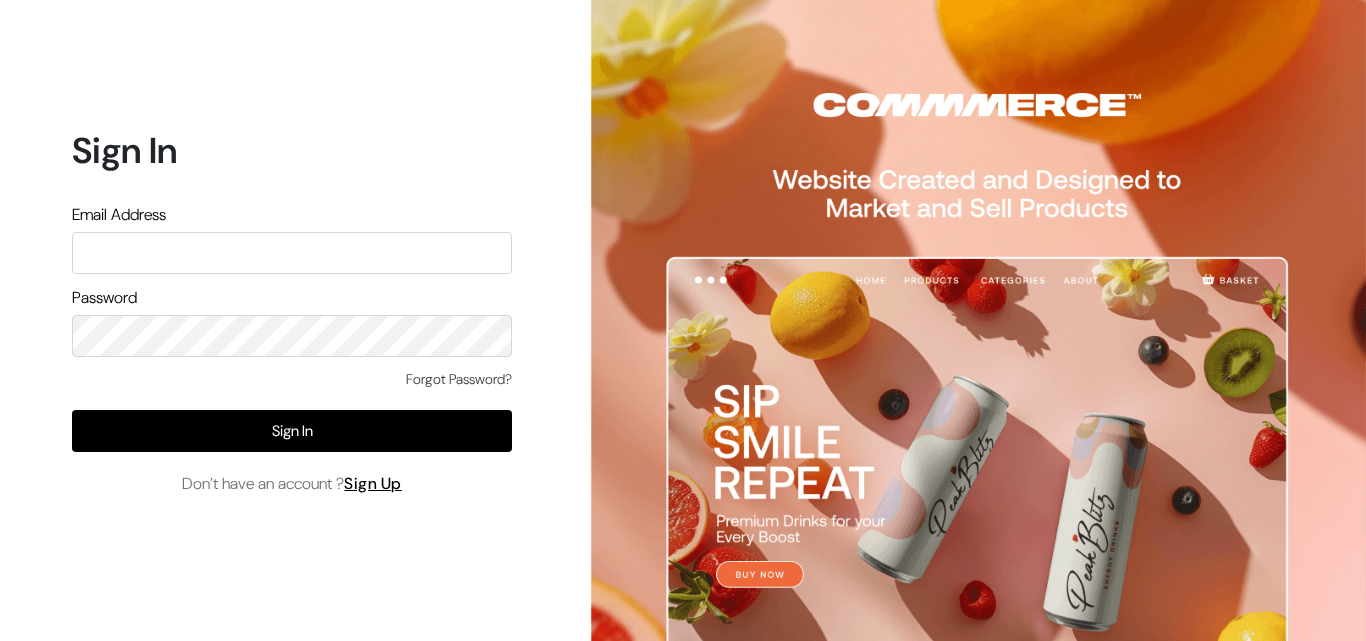 scroll, scrollTop: 0, scrollLeft: 0, axis: both 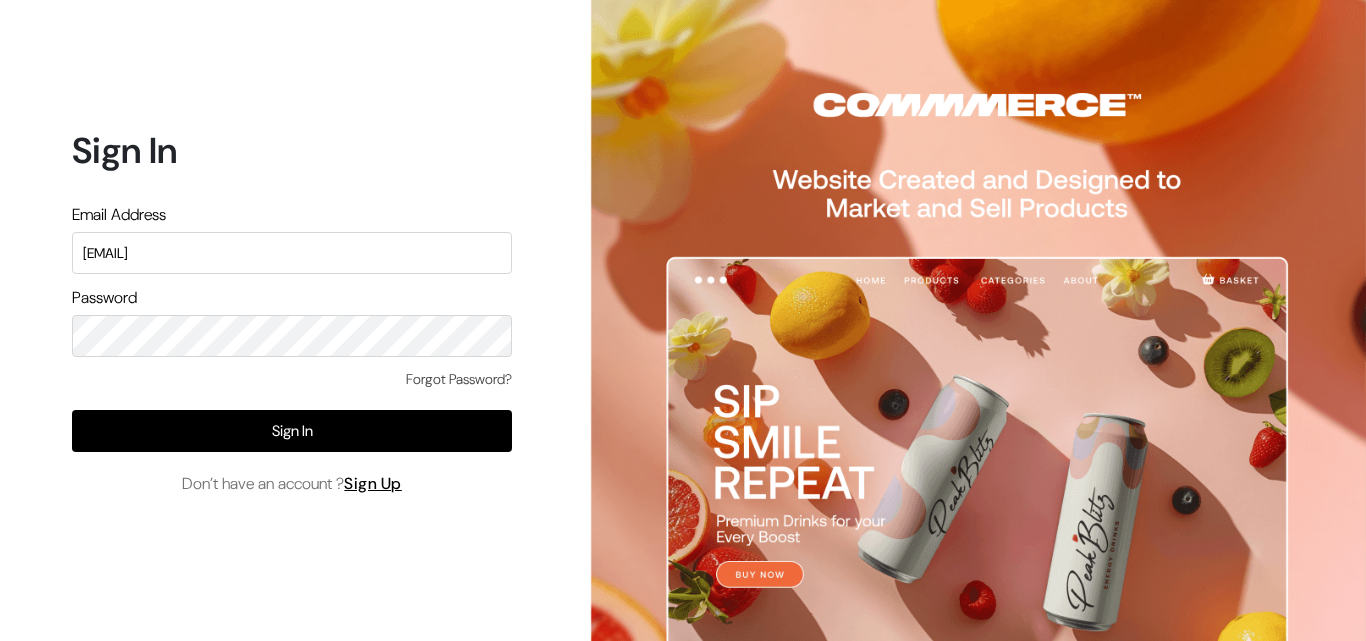 type on "ksnaturals9@gmail.com" 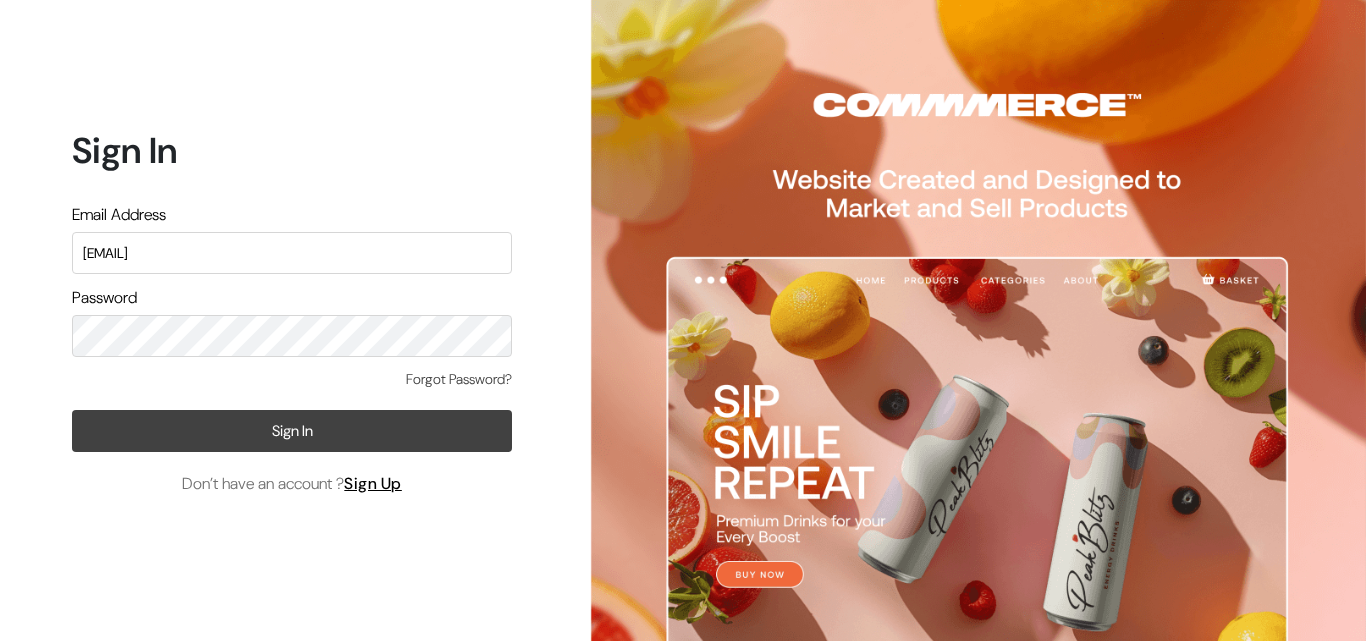 click on "Sign In" at bounding box center [292, 431] 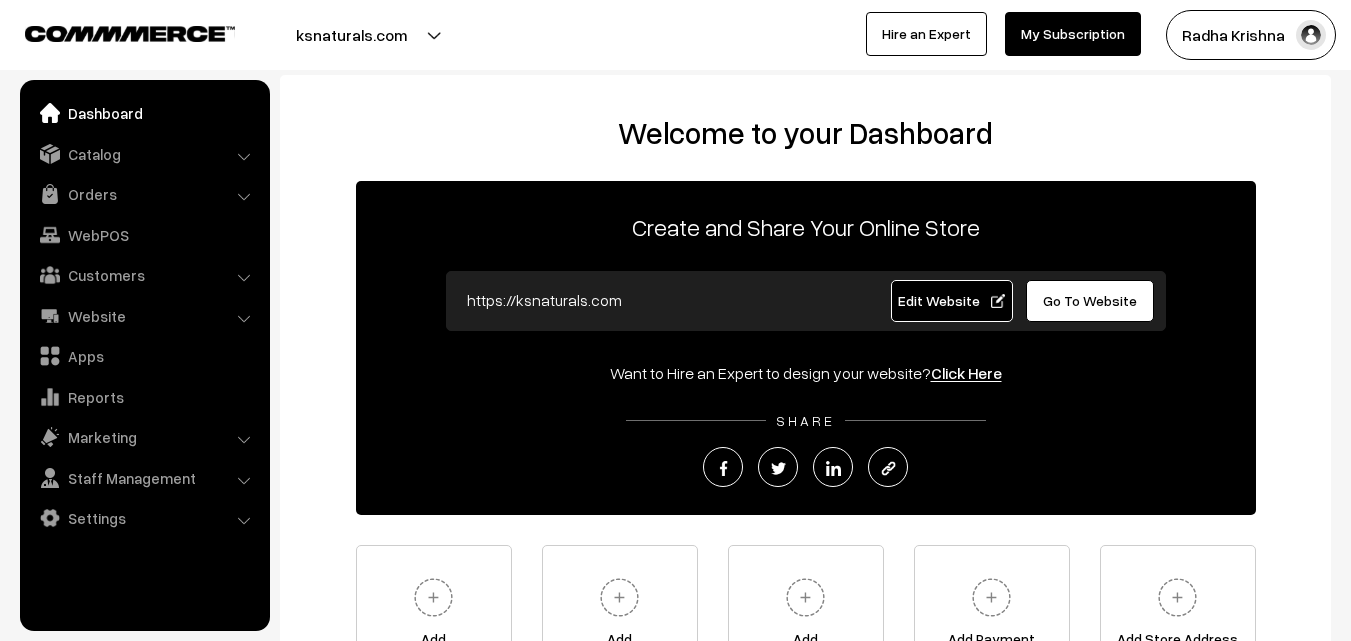 scroll, scrollTop: 0, scrollLeft: 0, axis: both 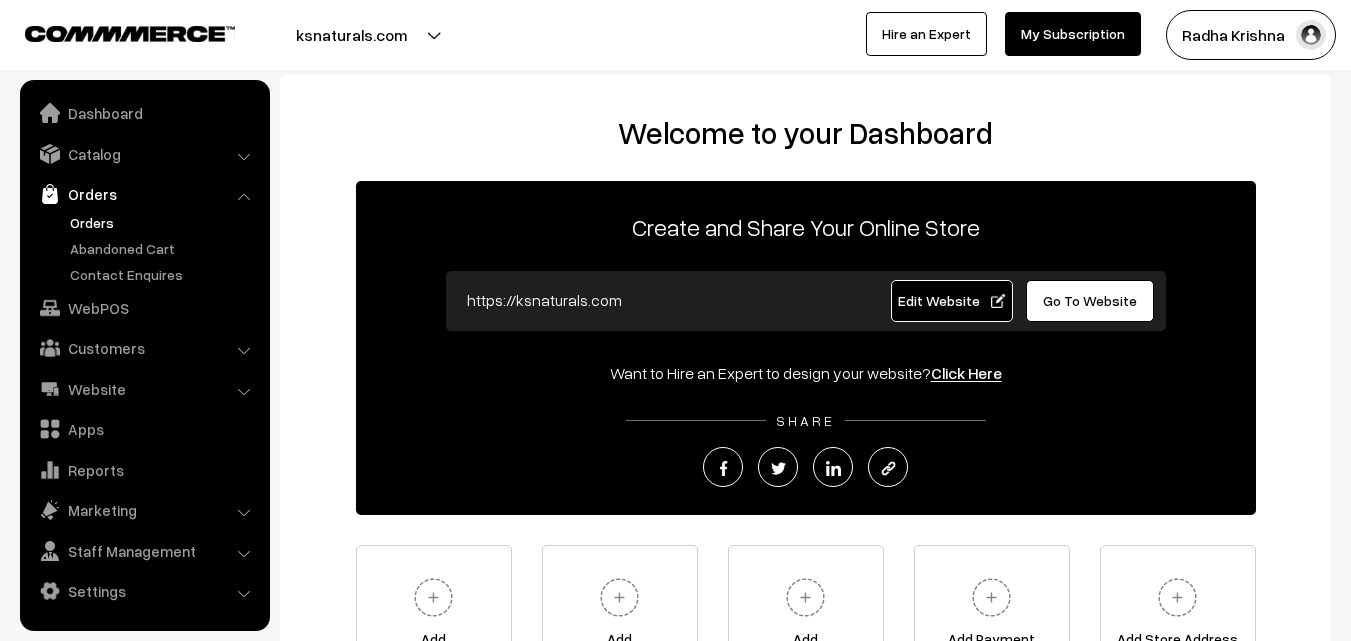 click on "Orders" at bounding box center [164, 222] 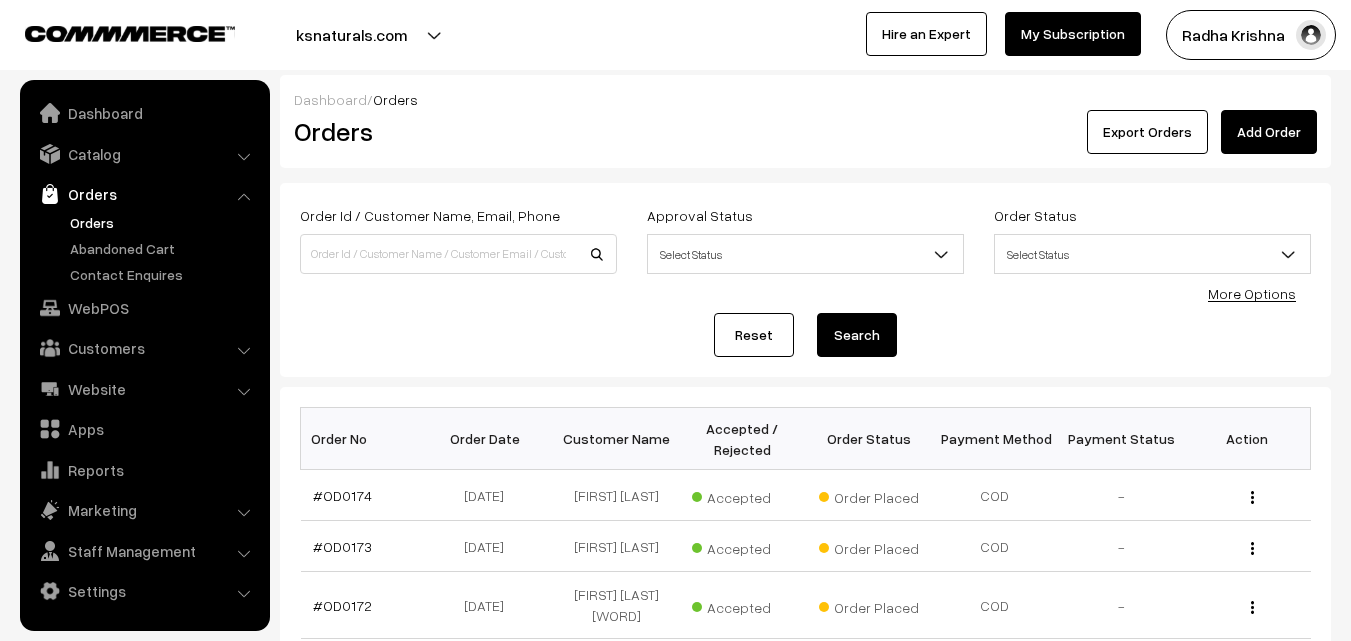 scroll, scrollTop: 200, scrollLeft: 0, axis: vertical 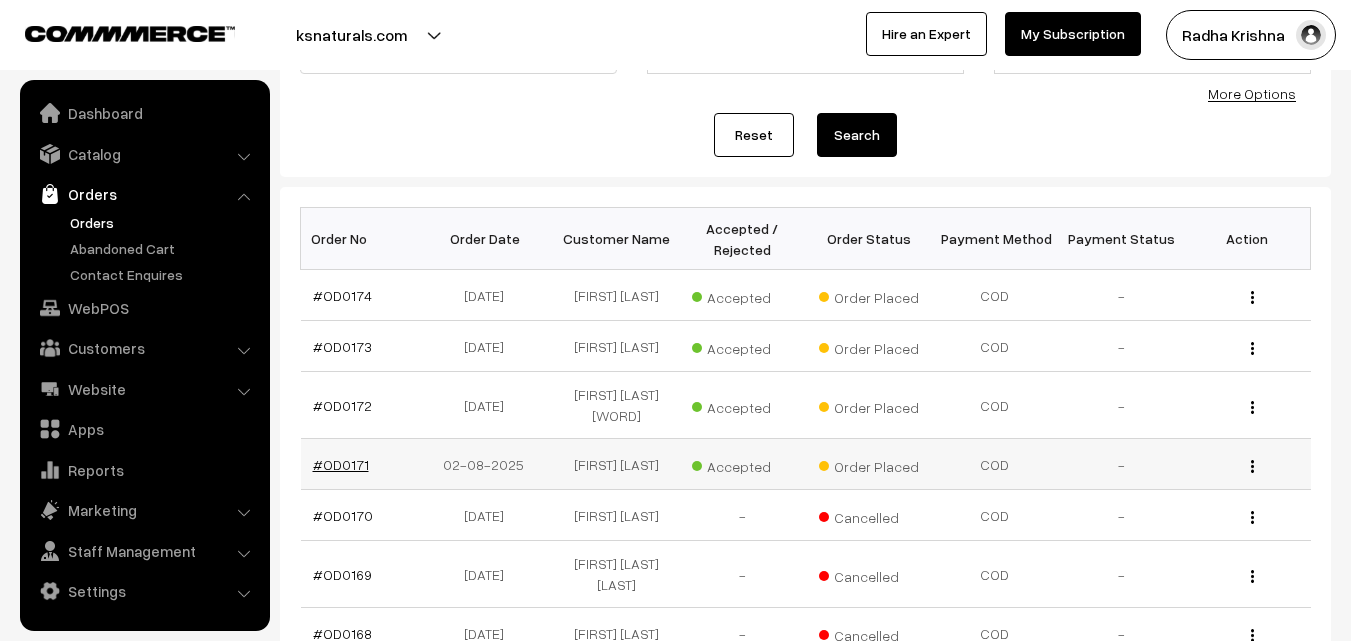 click on "#OD0171" at bounding box center [341, 464] 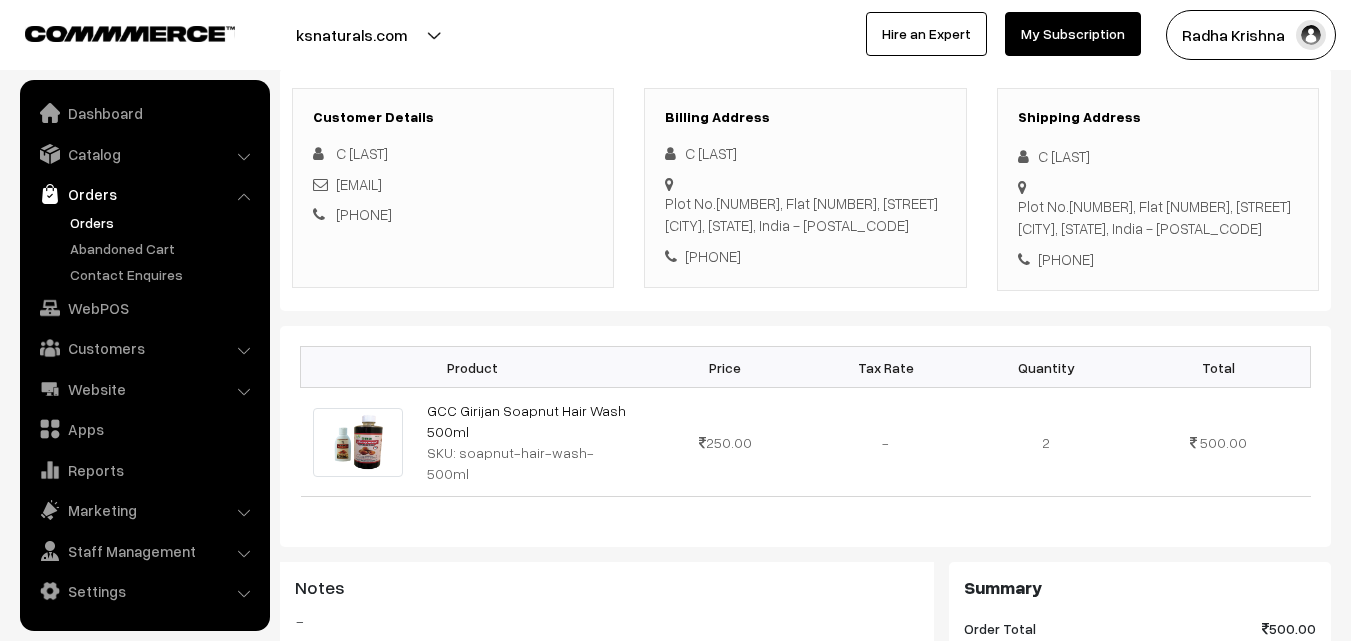 scroll, scrollTop: 200, scrollLeft: 0, axis: vertical 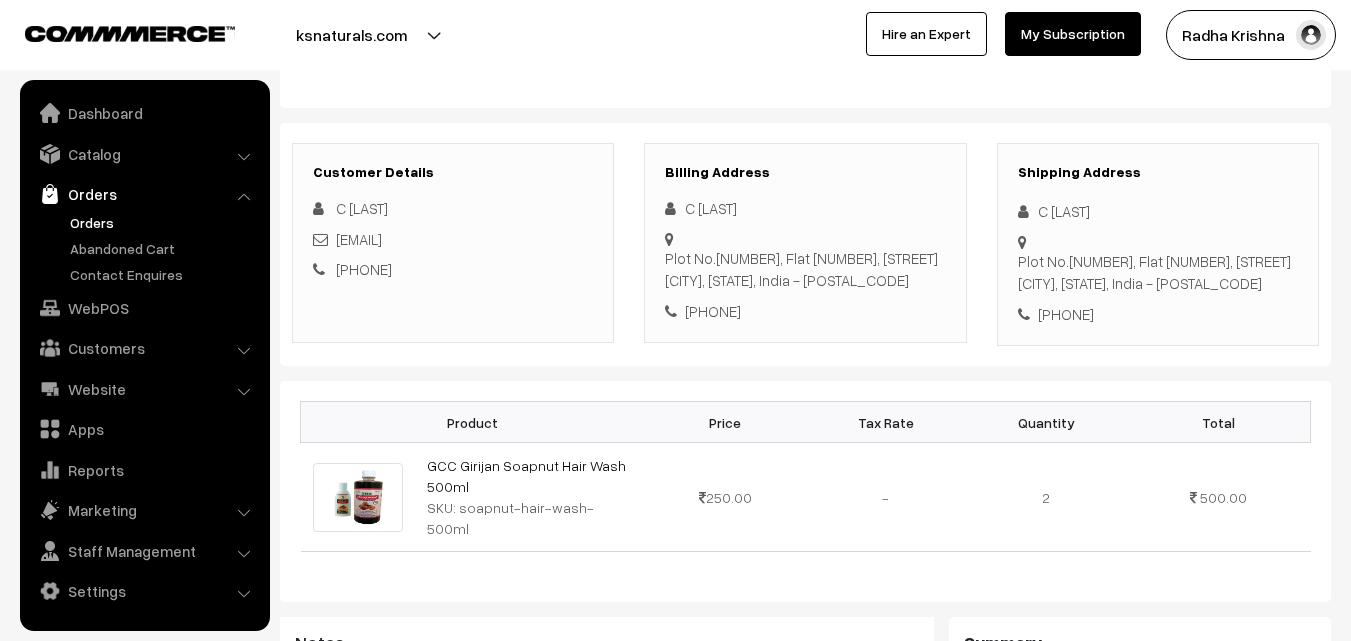 click on "Orders" at bounding box center [164, 222] 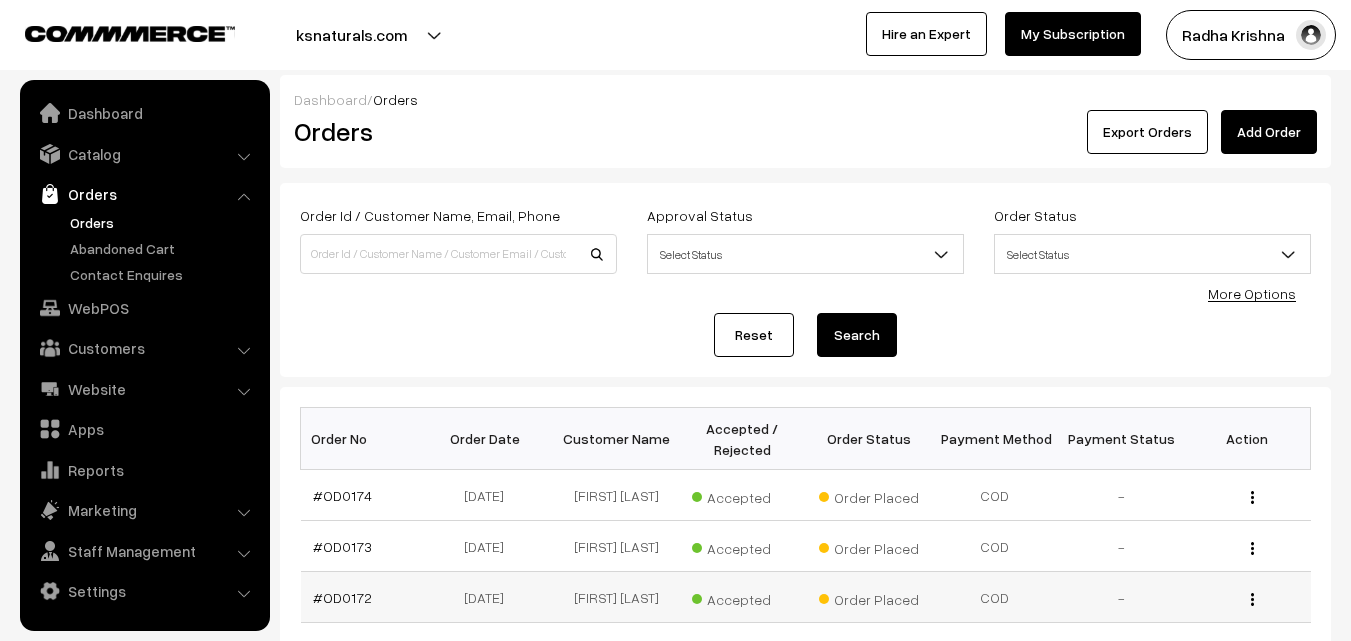 scroll, scrollTop: 200, scrollLeft: 0, axis: vertical 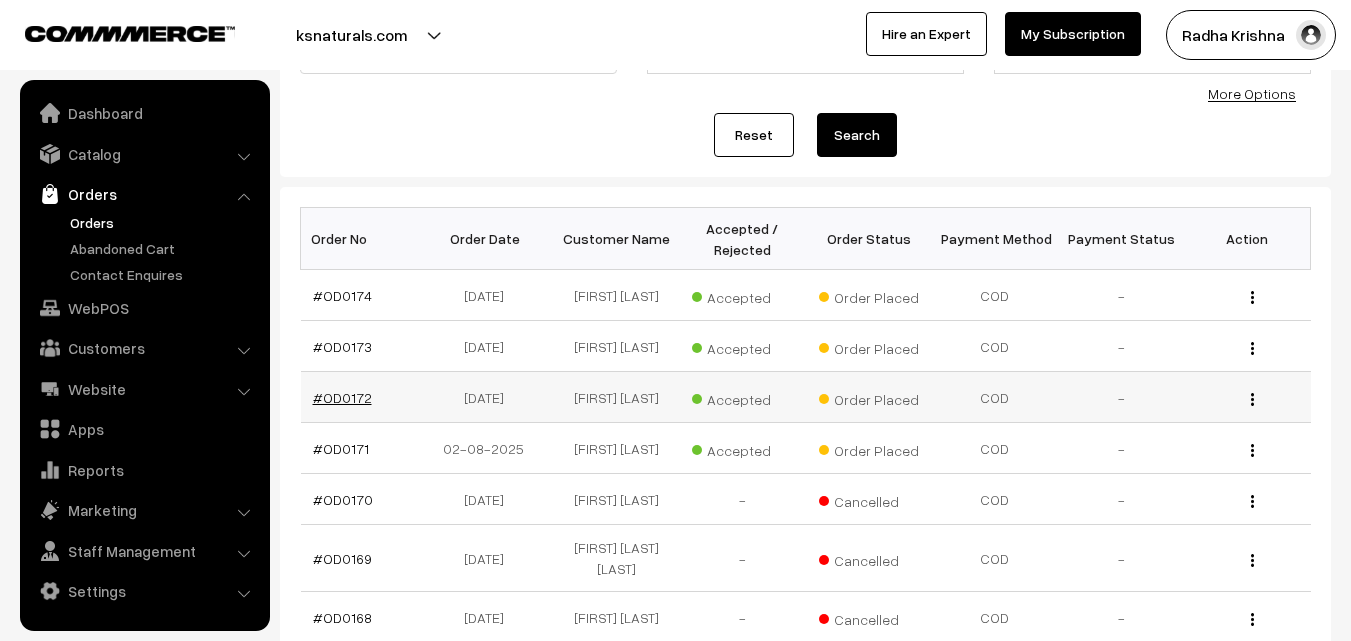 click on "#OD0172" at bounding box center [342, 397] 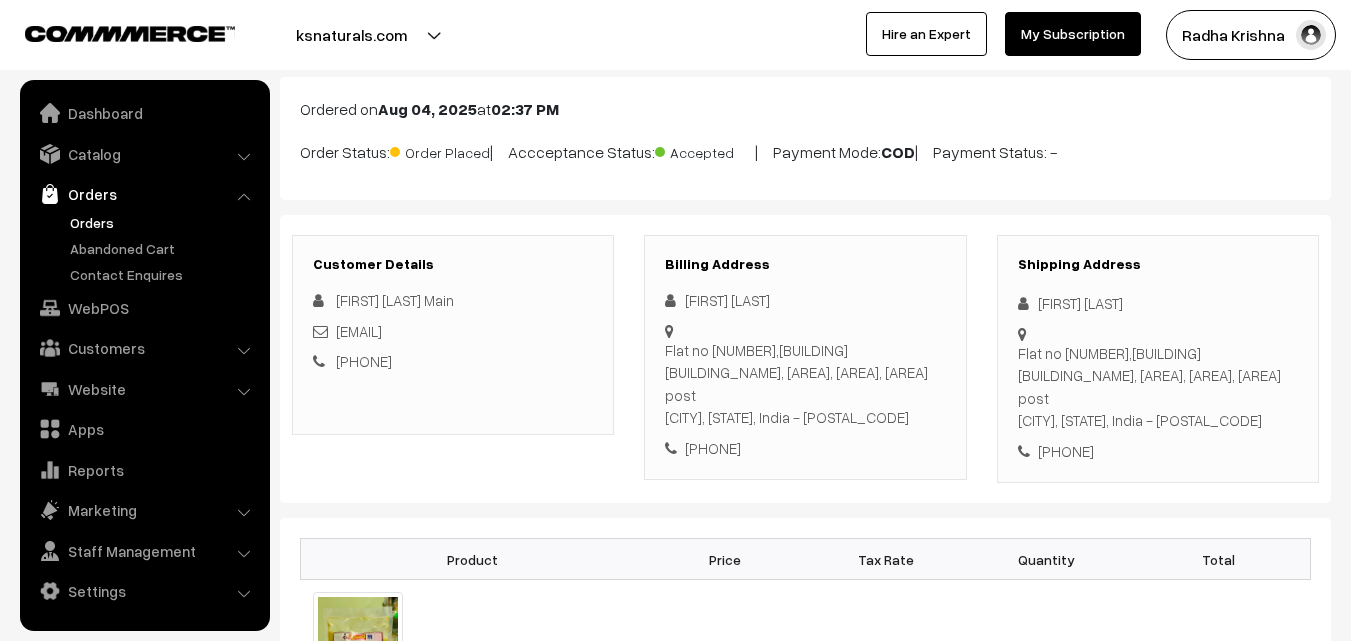 scroll, scrollTop: 100, scrollLeft: 0, axis: vertical 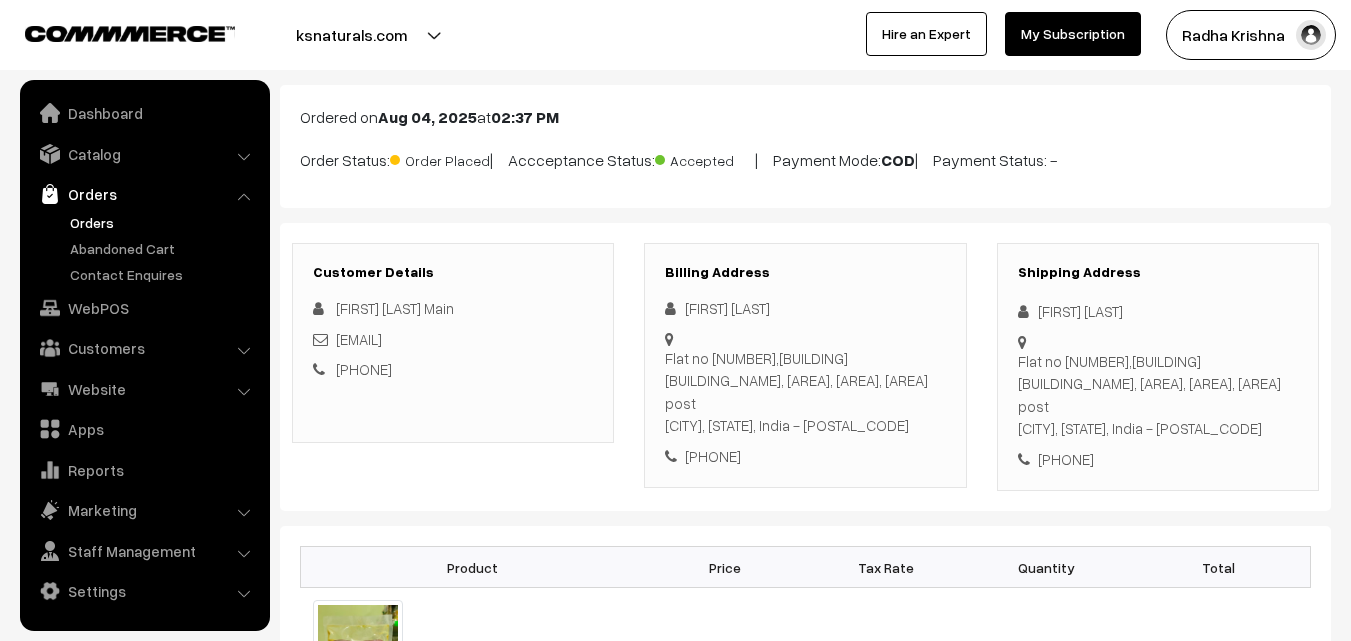 click on "Orders" at bounding box center (164, 222) 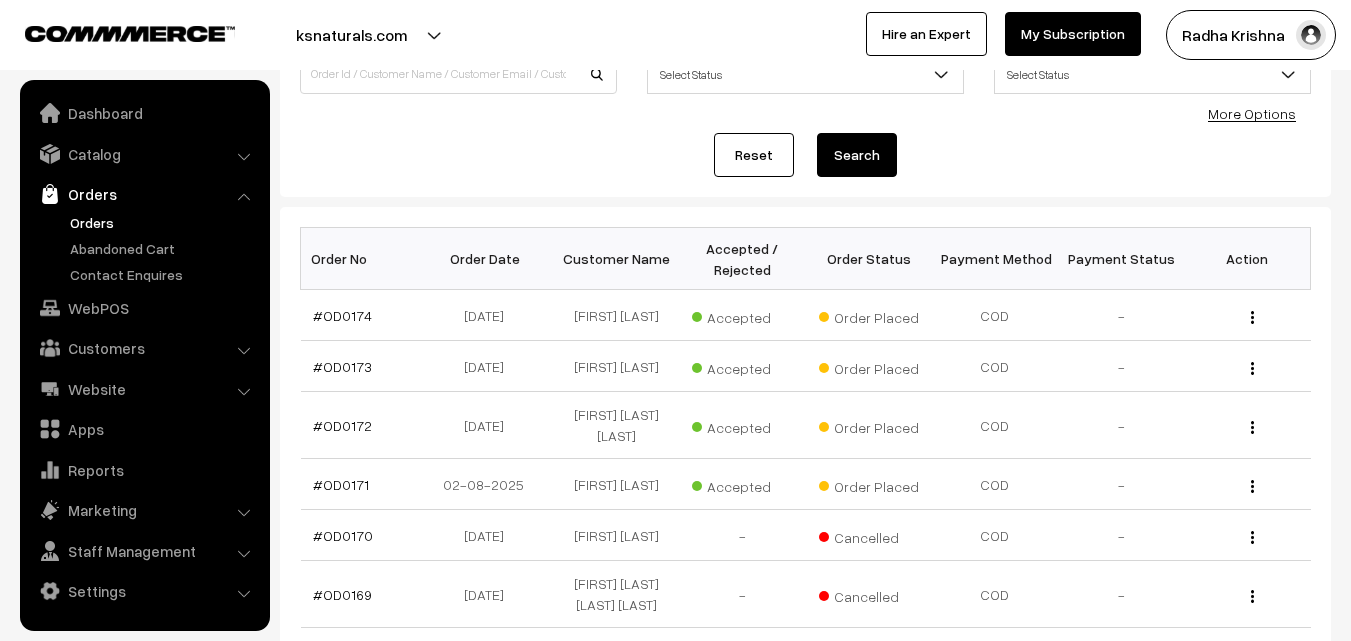 scroll, scrollTop: 200, scrollLeft: 0, axis: vertical 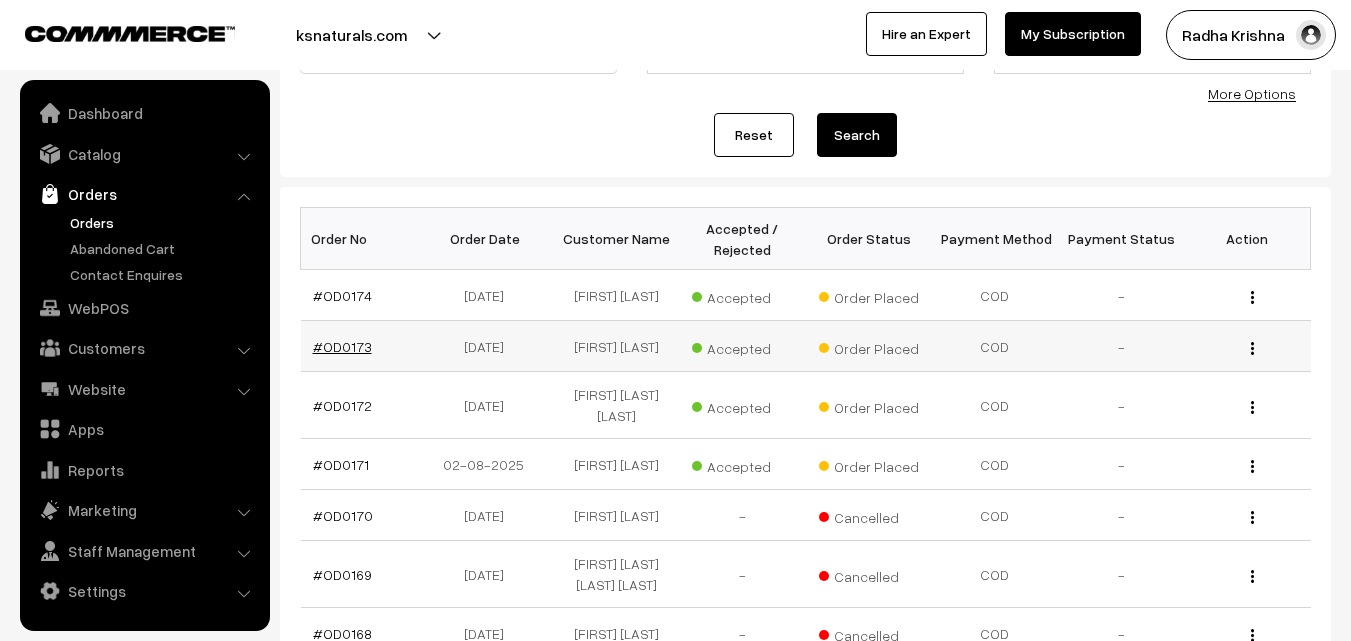 click on "#OD0173" at bounding box center (342, 346) 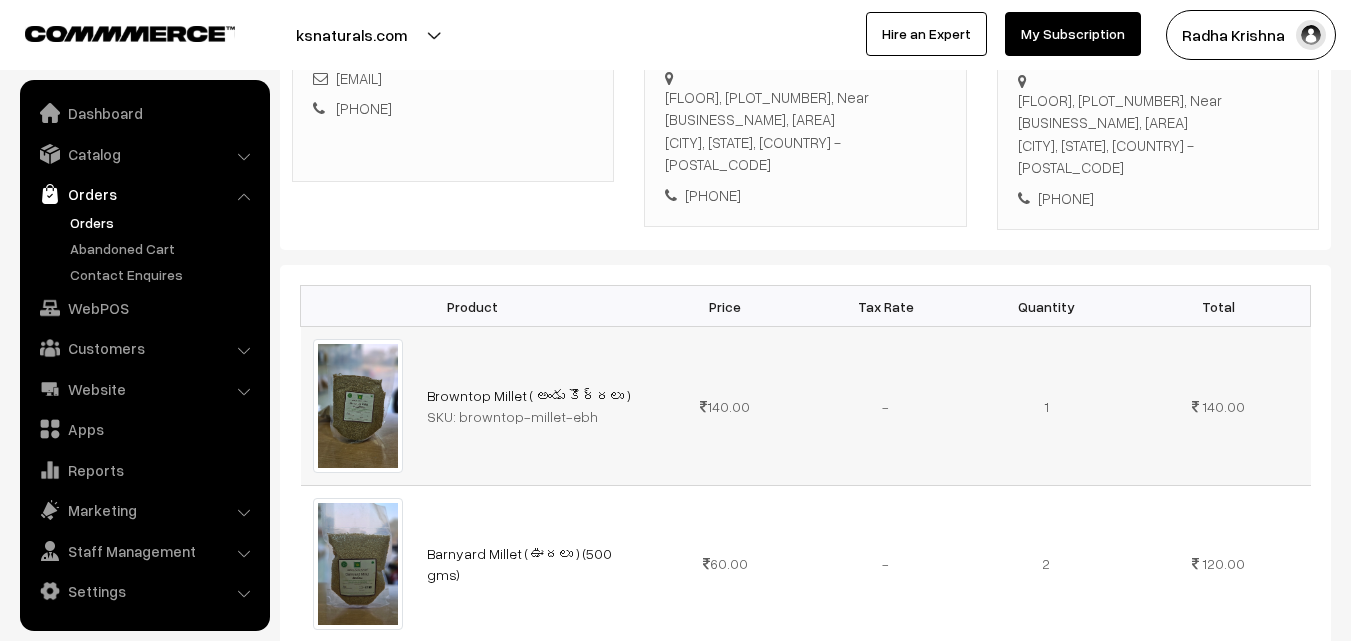 scroll, scrollTop: 200, scrollLeft: 0, axis: vertical 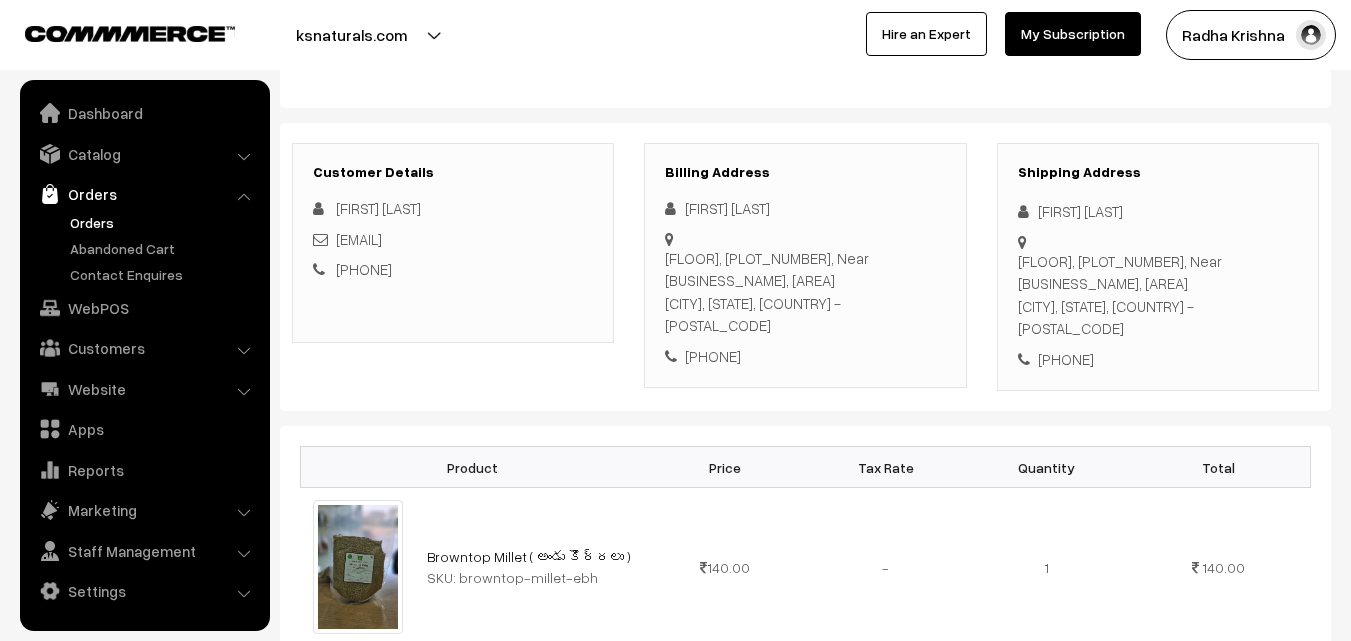 click on "Orders" at bounding box center [144, 194] 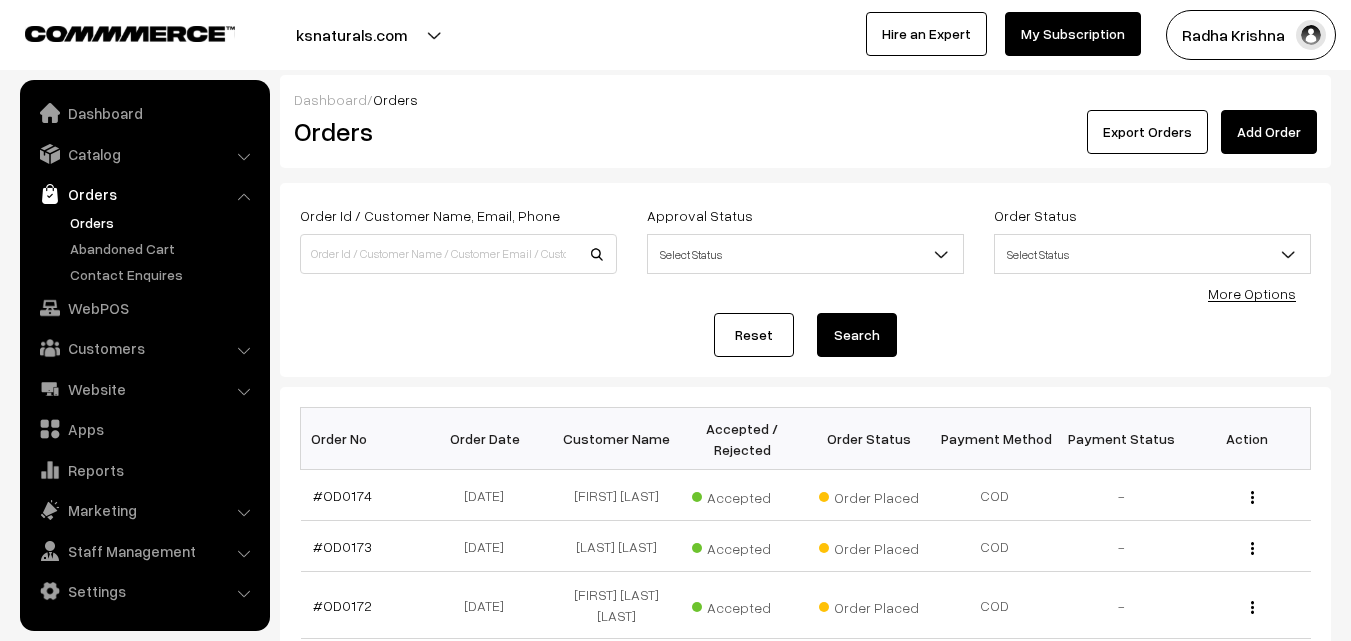 scroll, scrollTop: 0, scrollLeft: 0, axis: both 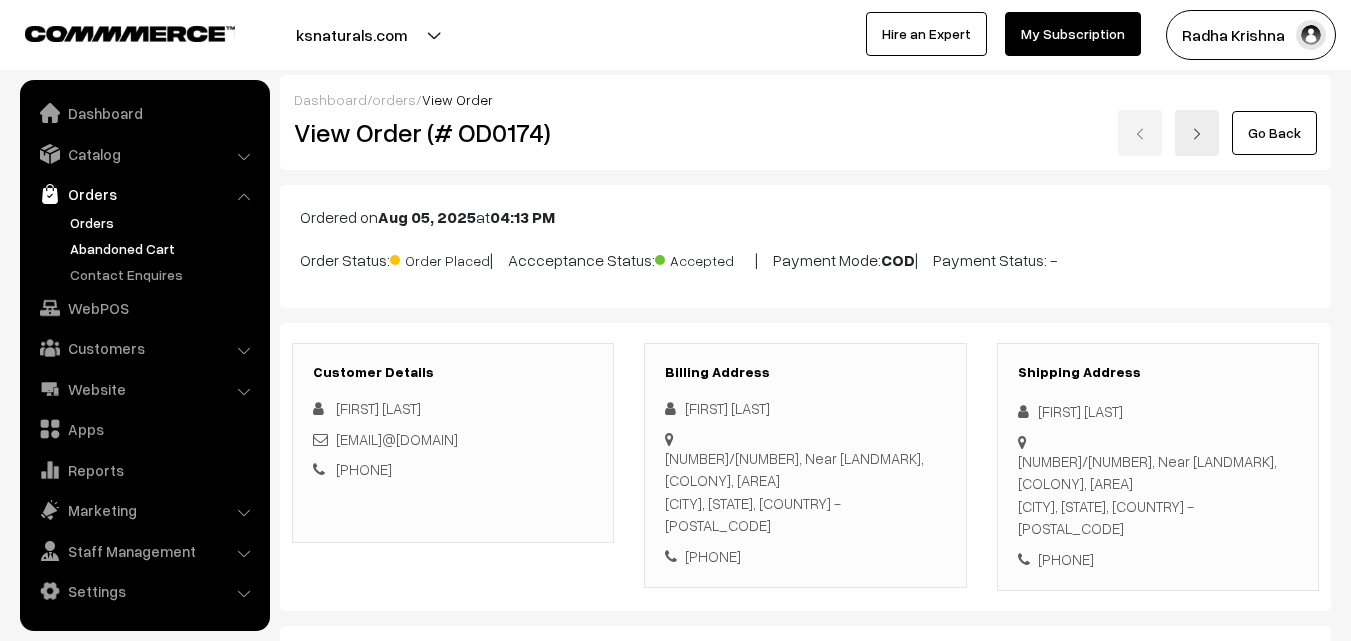 click on "Abandoned Cart" at bounding box center (164, 248) 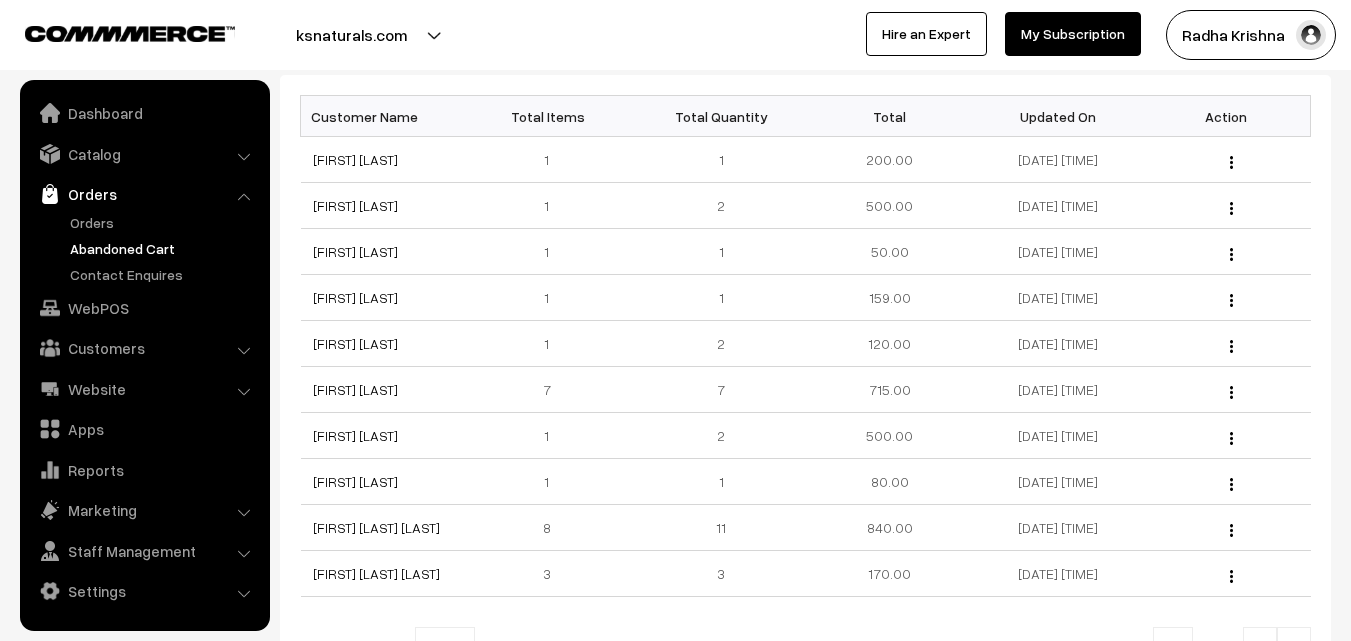 scroll, scrollTop: 400, scrollLeft: 0, axis: vertical 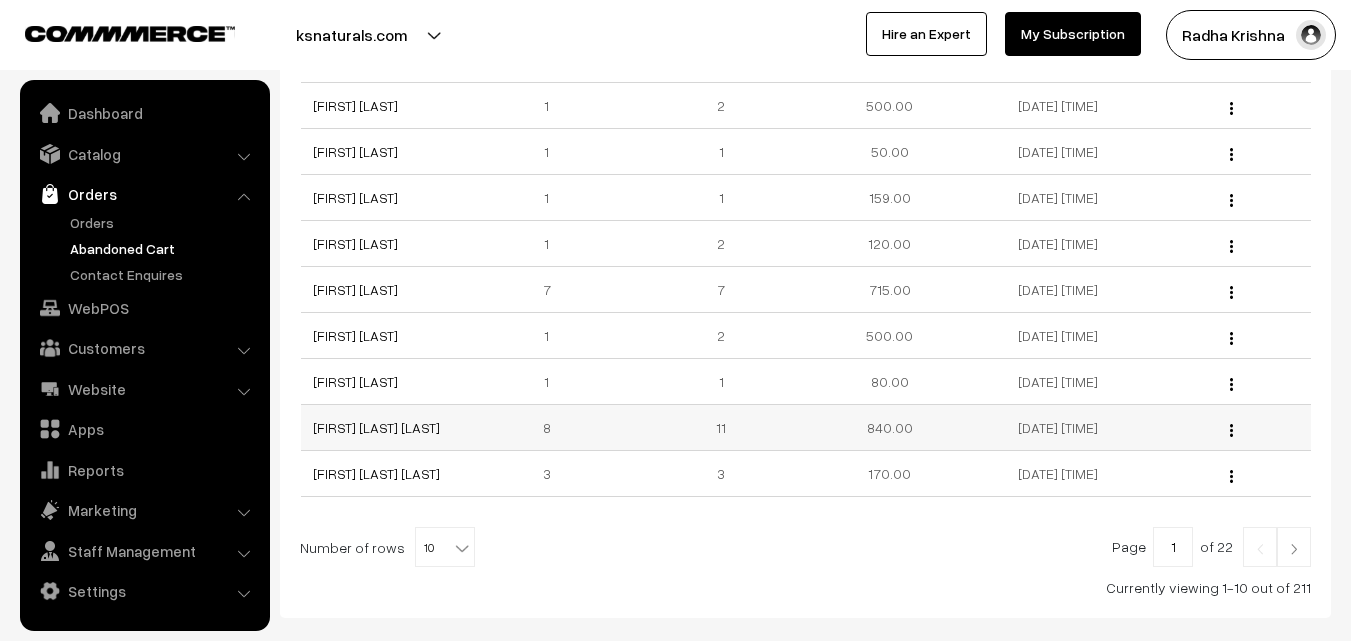 click on "[FIRST] [LAST] [LAST]" at bounding box center [385, 428] 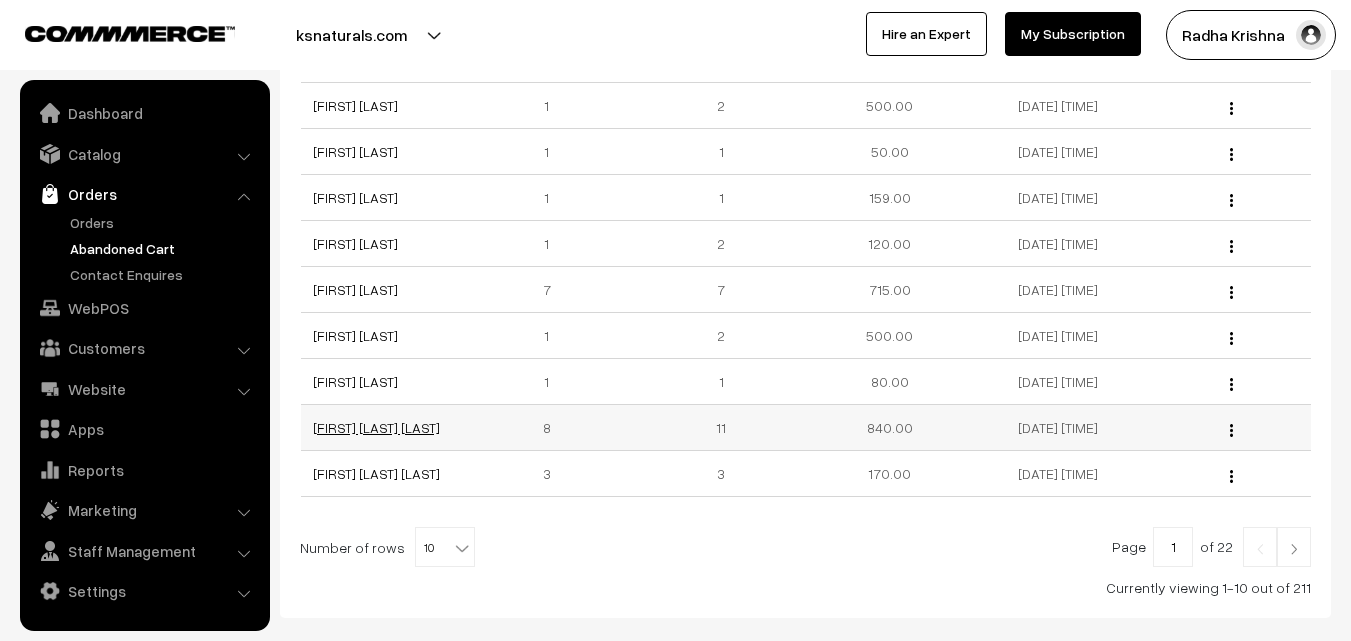 click on "[FIRST] [LAST] [LAST]" at bounding box center [376, 427] 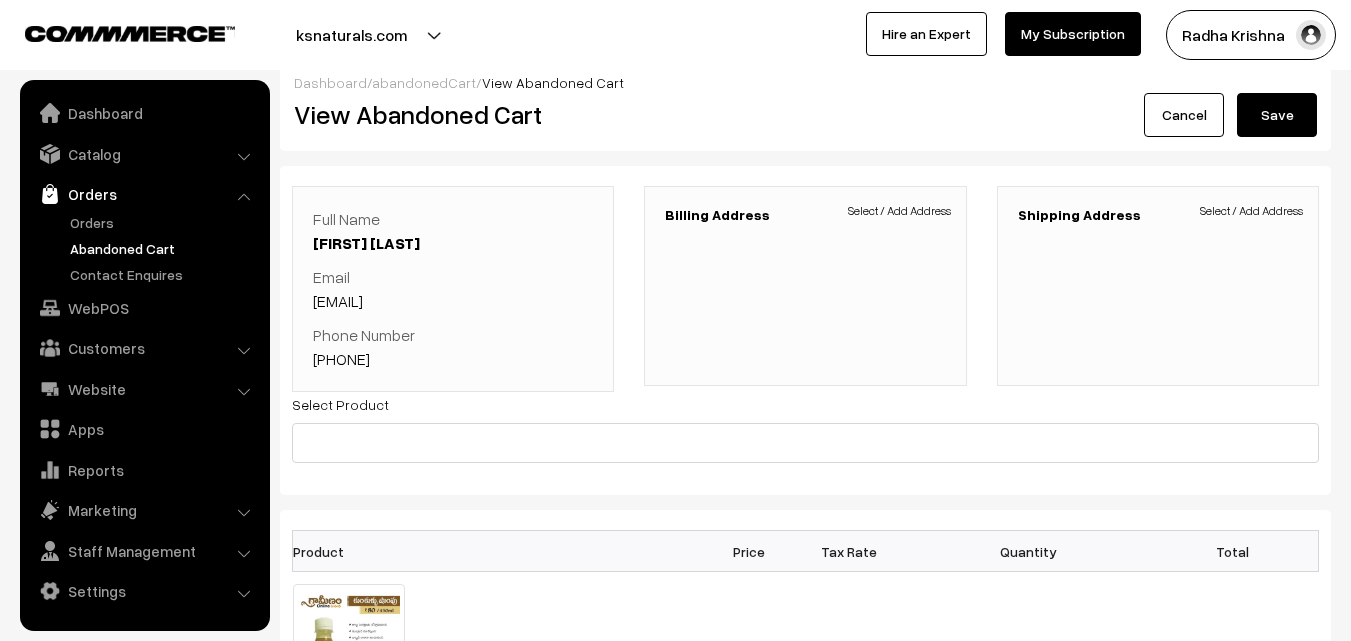 scroll, scrollTop: 0, scrollLeft: 0, axis: both 